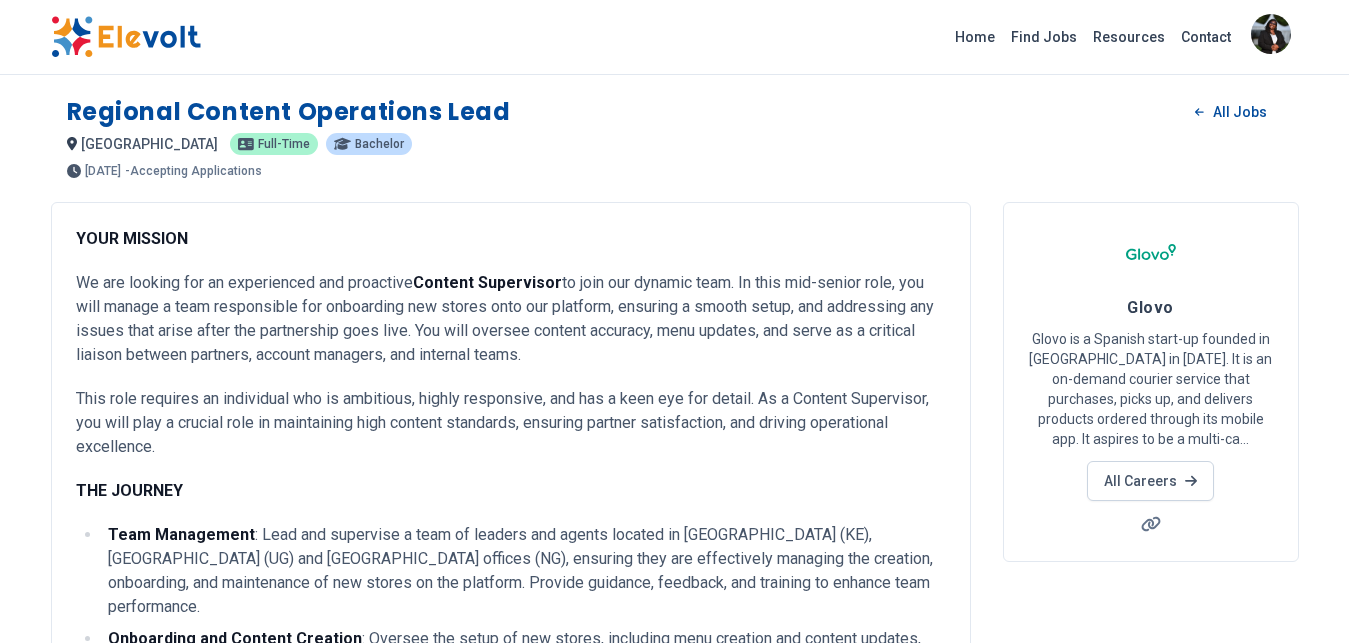scroll, scrollTop: 0, scrollLeft: 0, axis: both 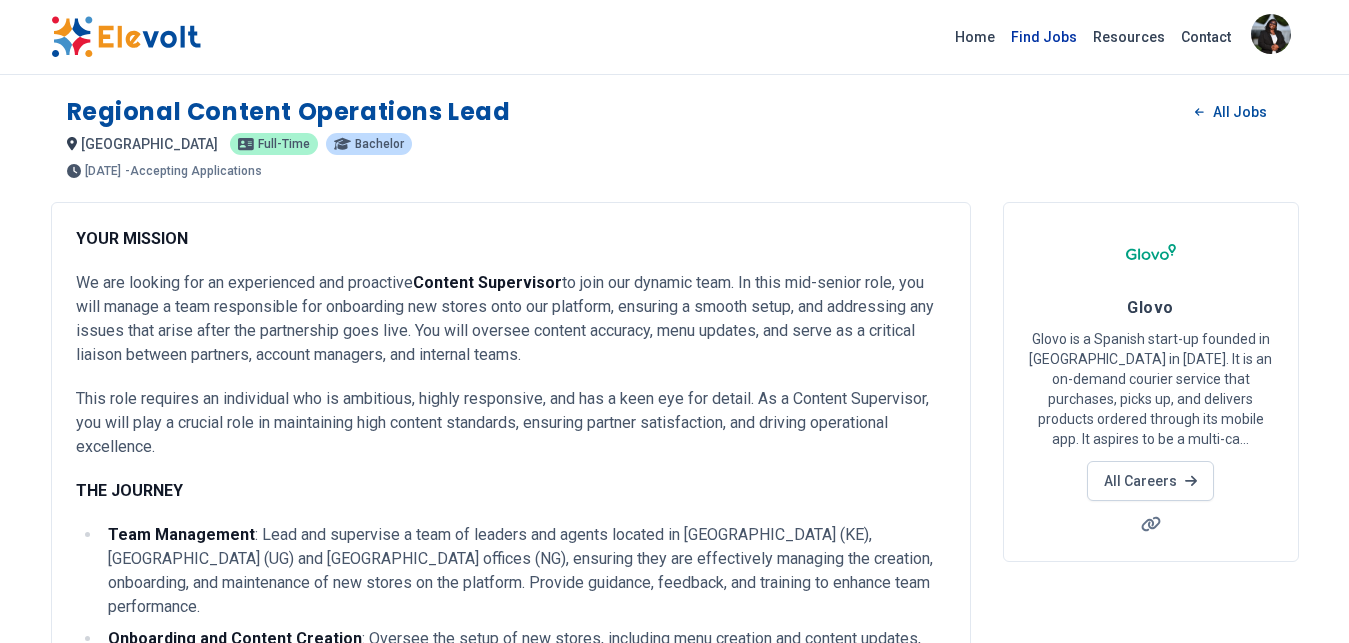 click on "Find Jobs" at bounding box center [1044, 37] 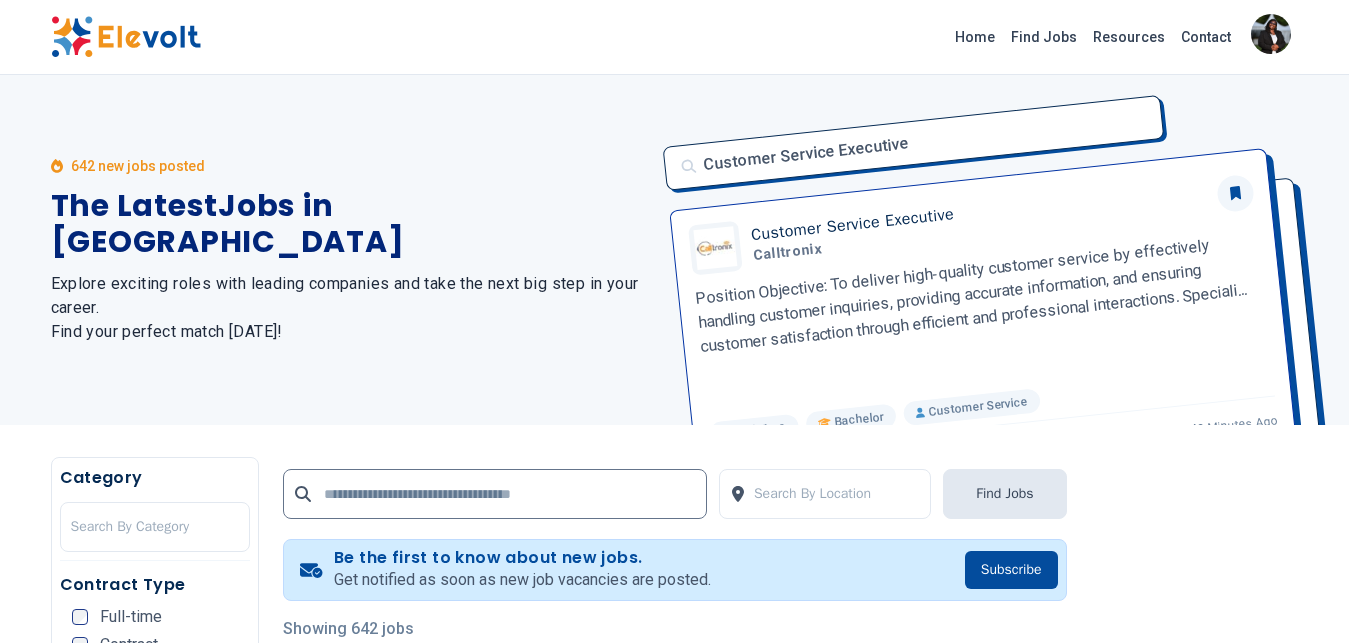 scroll, scrollTop: 0, scrollLeft: 0, axis: both 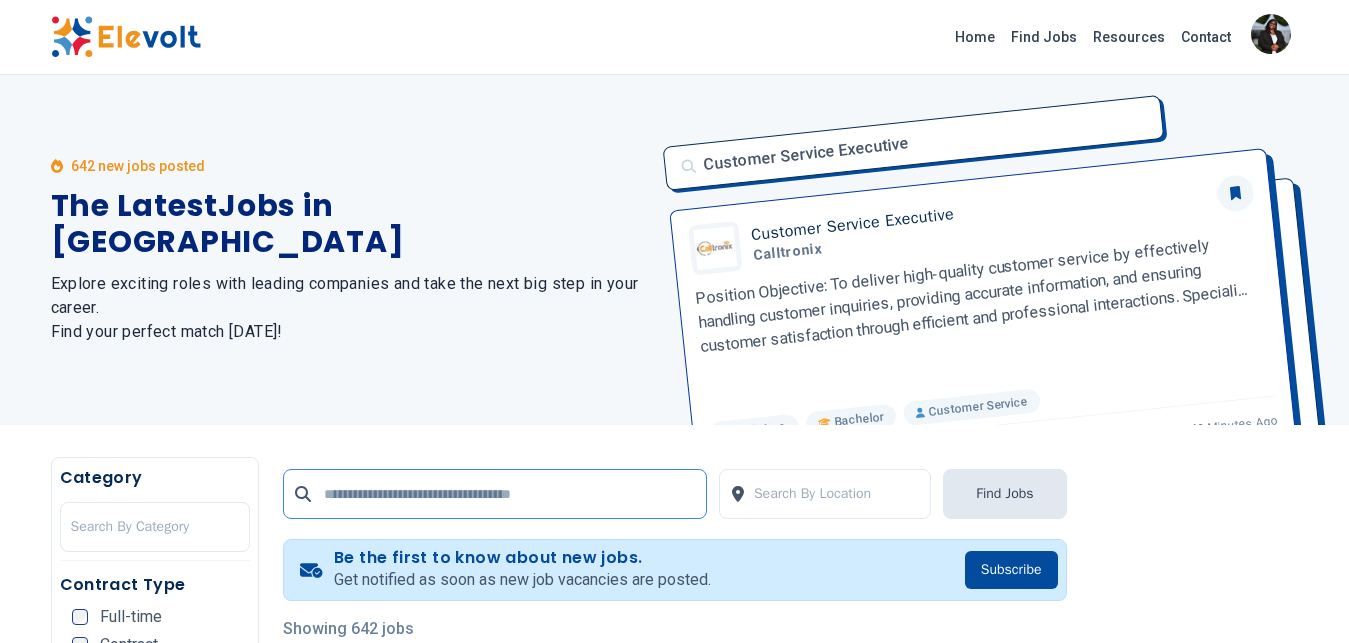 click at bounding box center (495, 494) 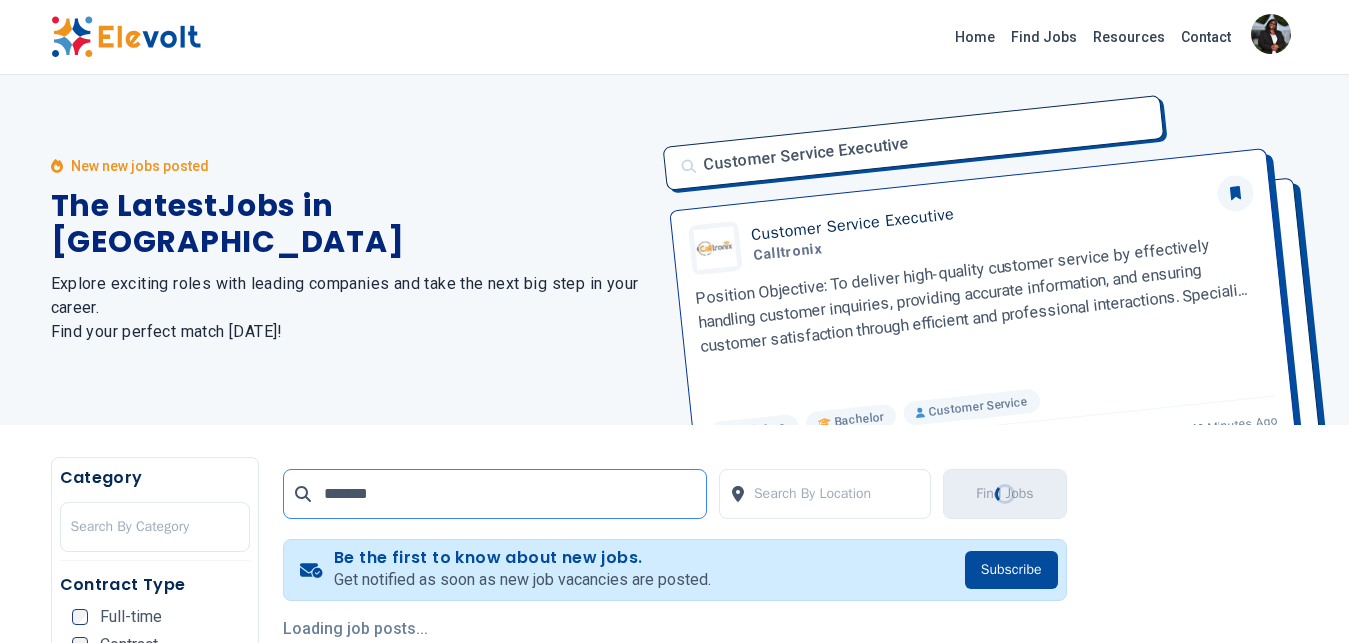 type on "*******" 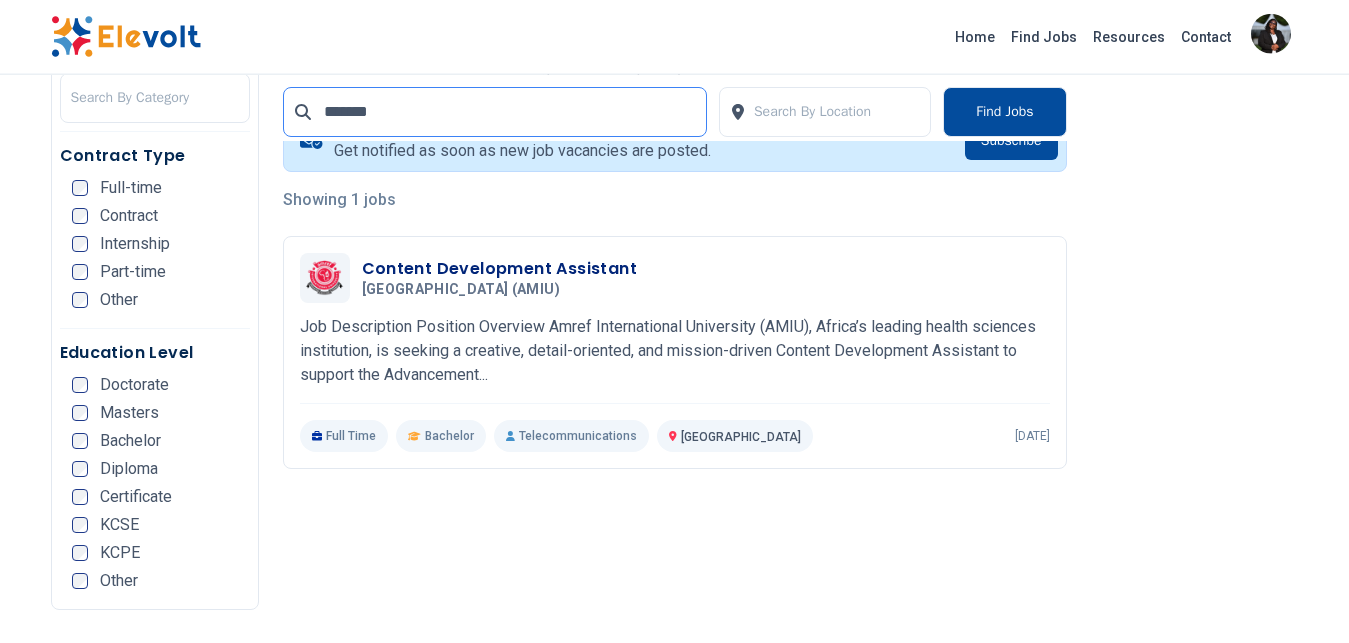scroll, scrollTop: 436, scrollLeft: 0, axis: vertical 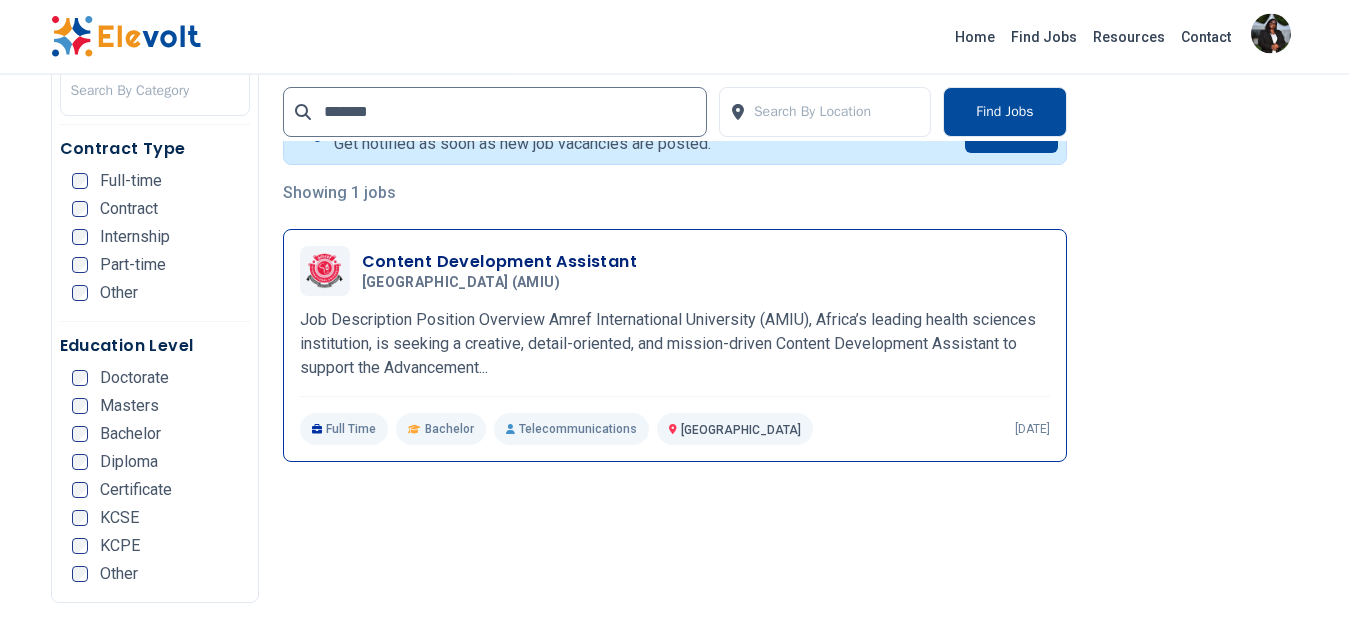 click on "Content Development Assistant" at bounding box center [500, 262] 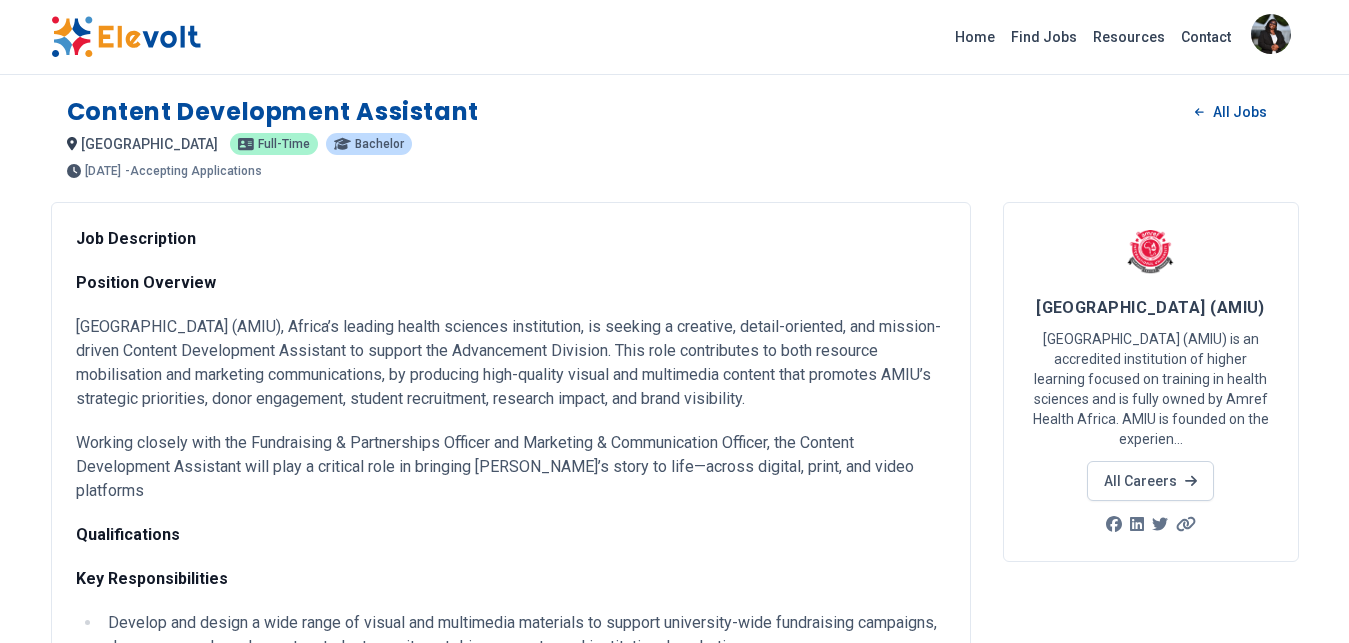 scroll, scrollTop: 0, scrollLeft: 0, axis: both 